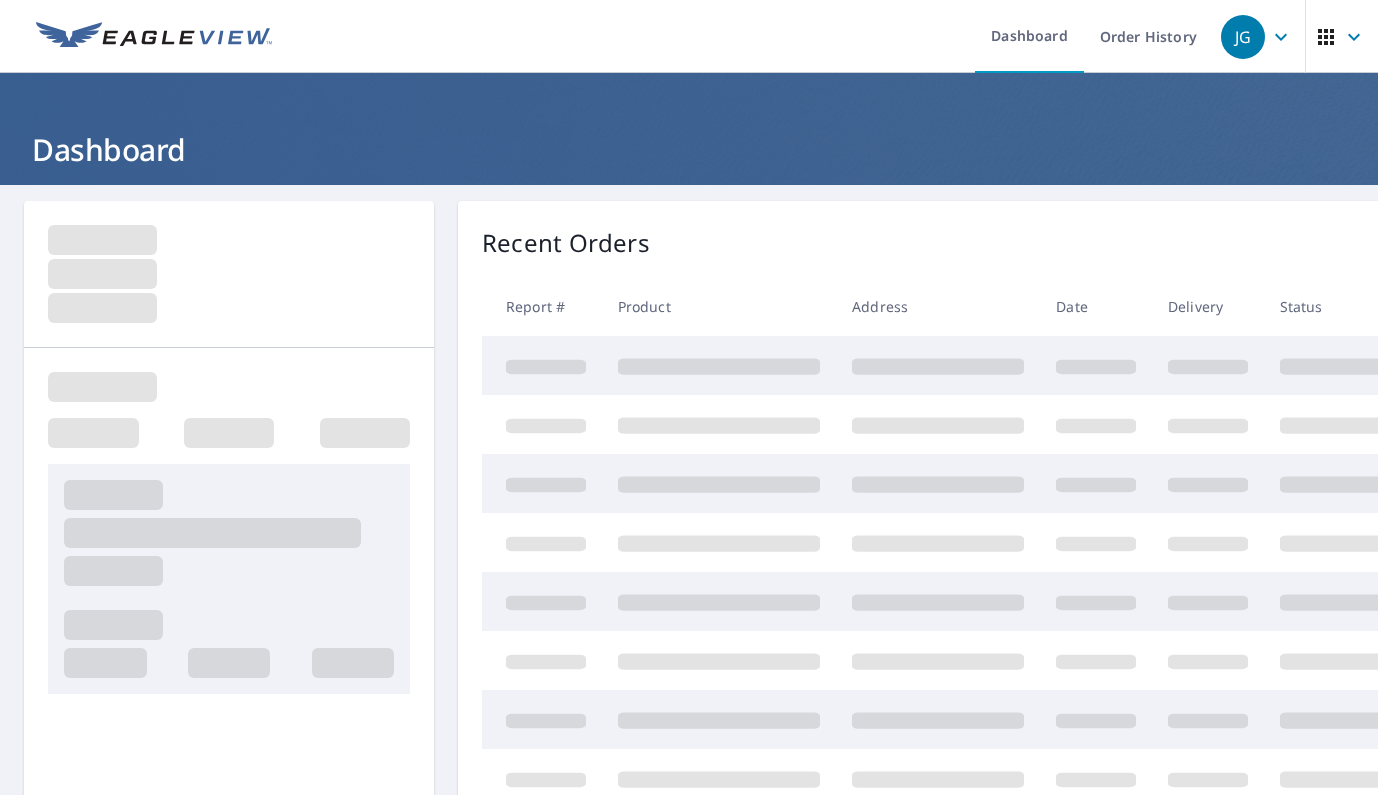 scroll, scrollTop: 0, scrollLeft: 0, axis: both 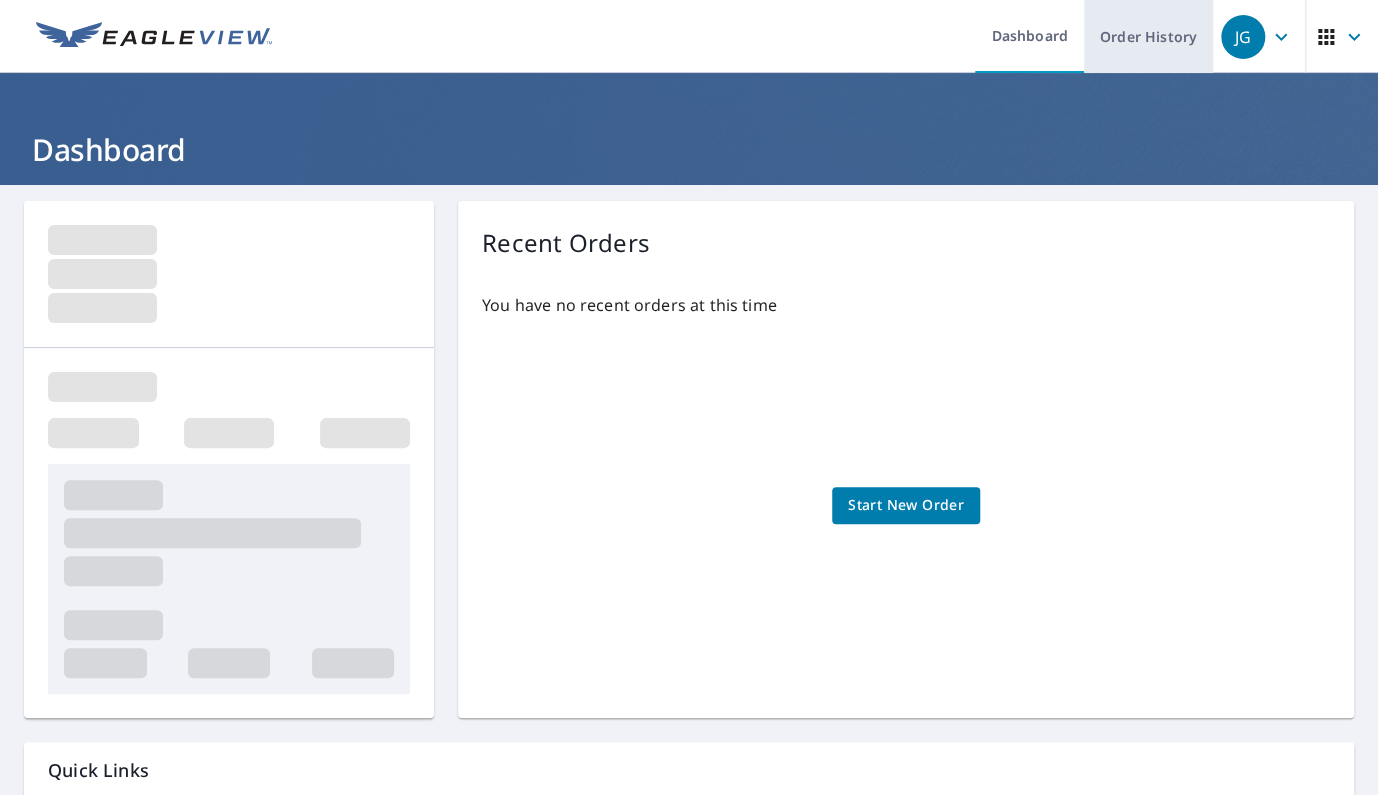 click on "Order History" at bounding box center (1148, 36) 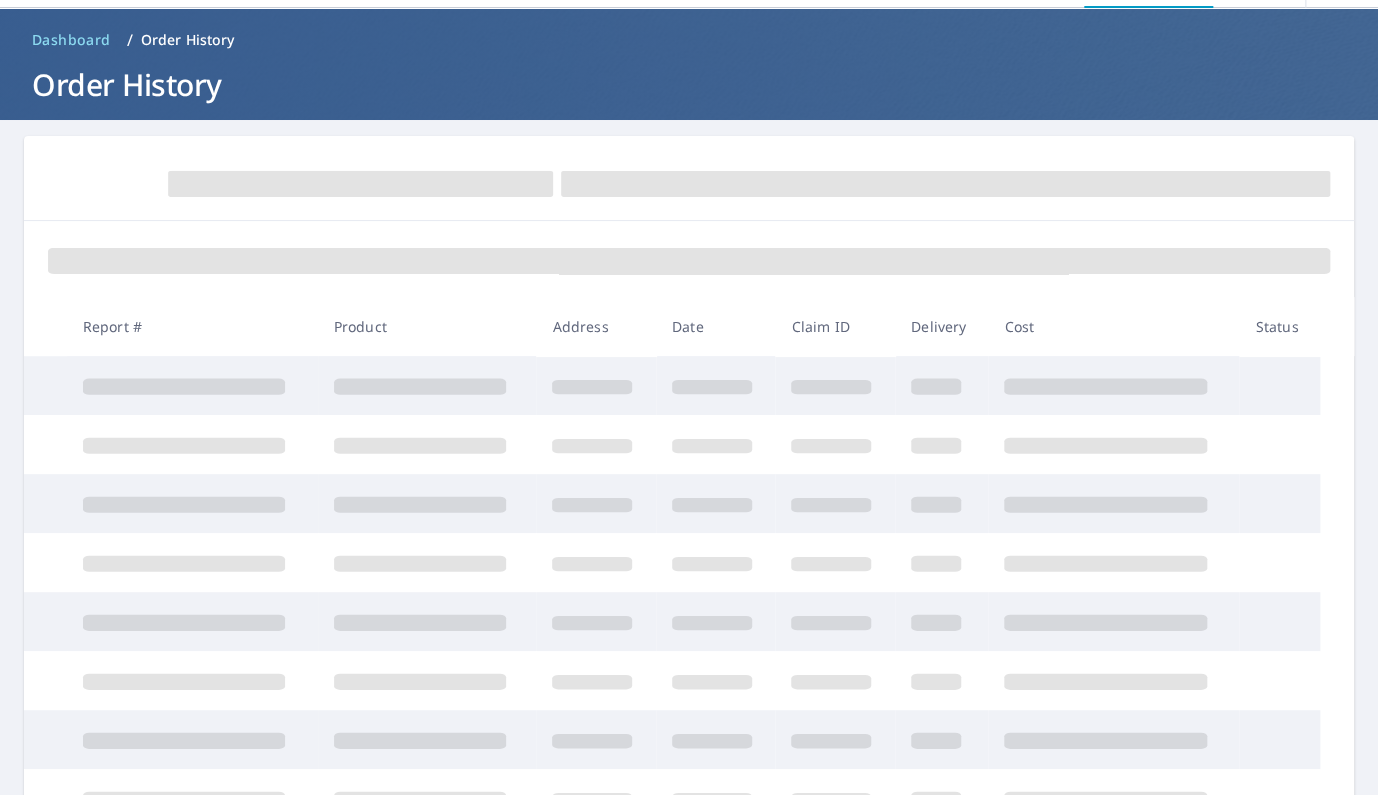 scroll, scrollTop: 0, scrollLeft: 0, axis: both 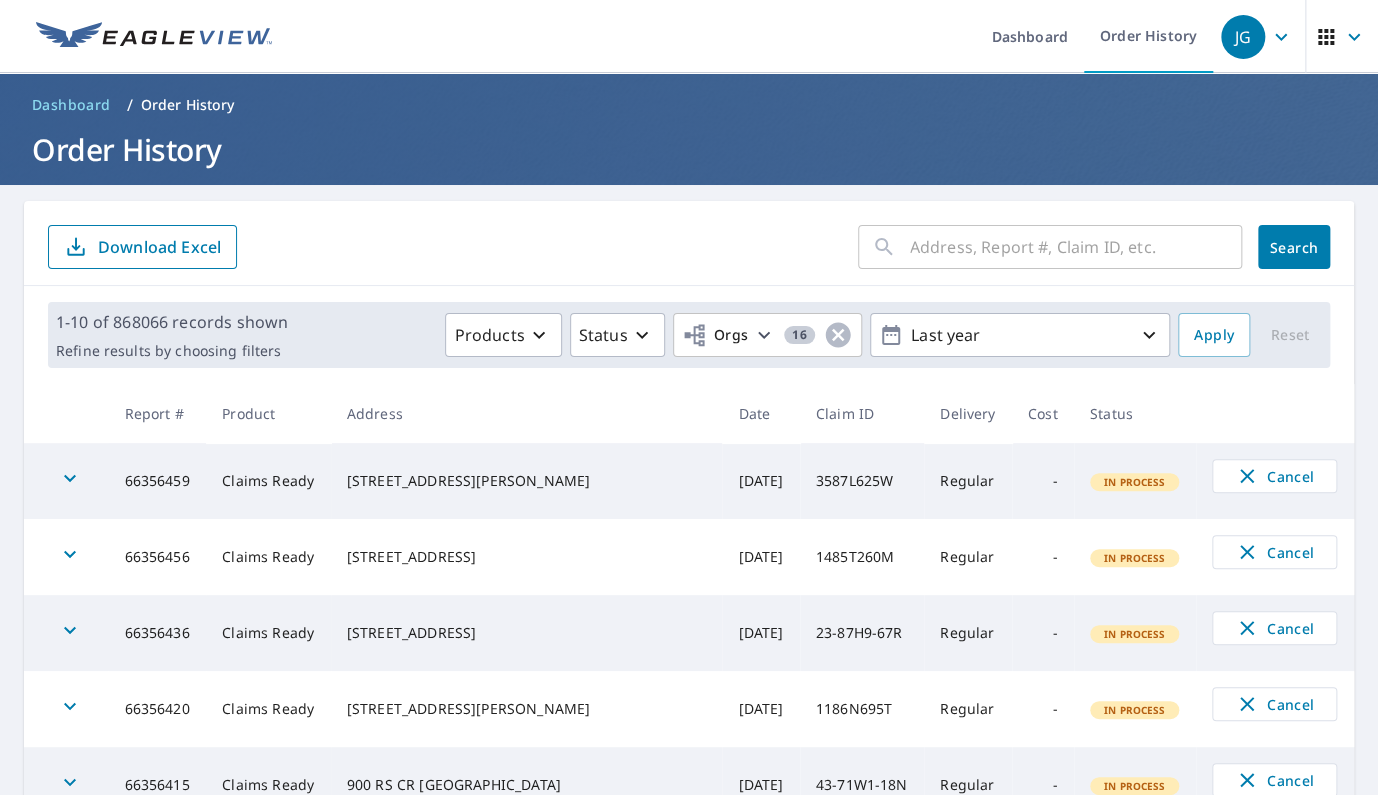 click on "​ Search Download Excel" at bounding box center (689, 243) 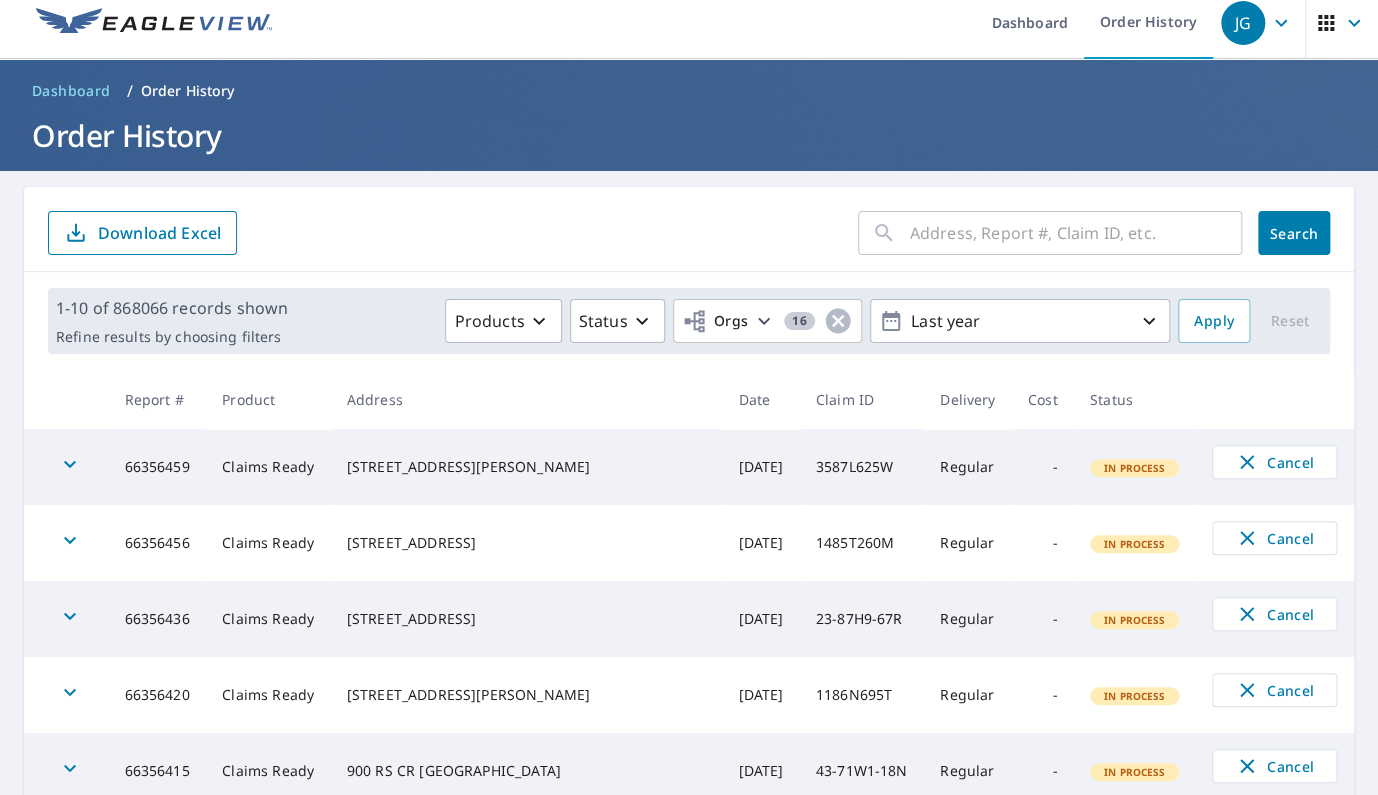 scroll, scrollTop: 0, scrollLeft: 0, axis: both 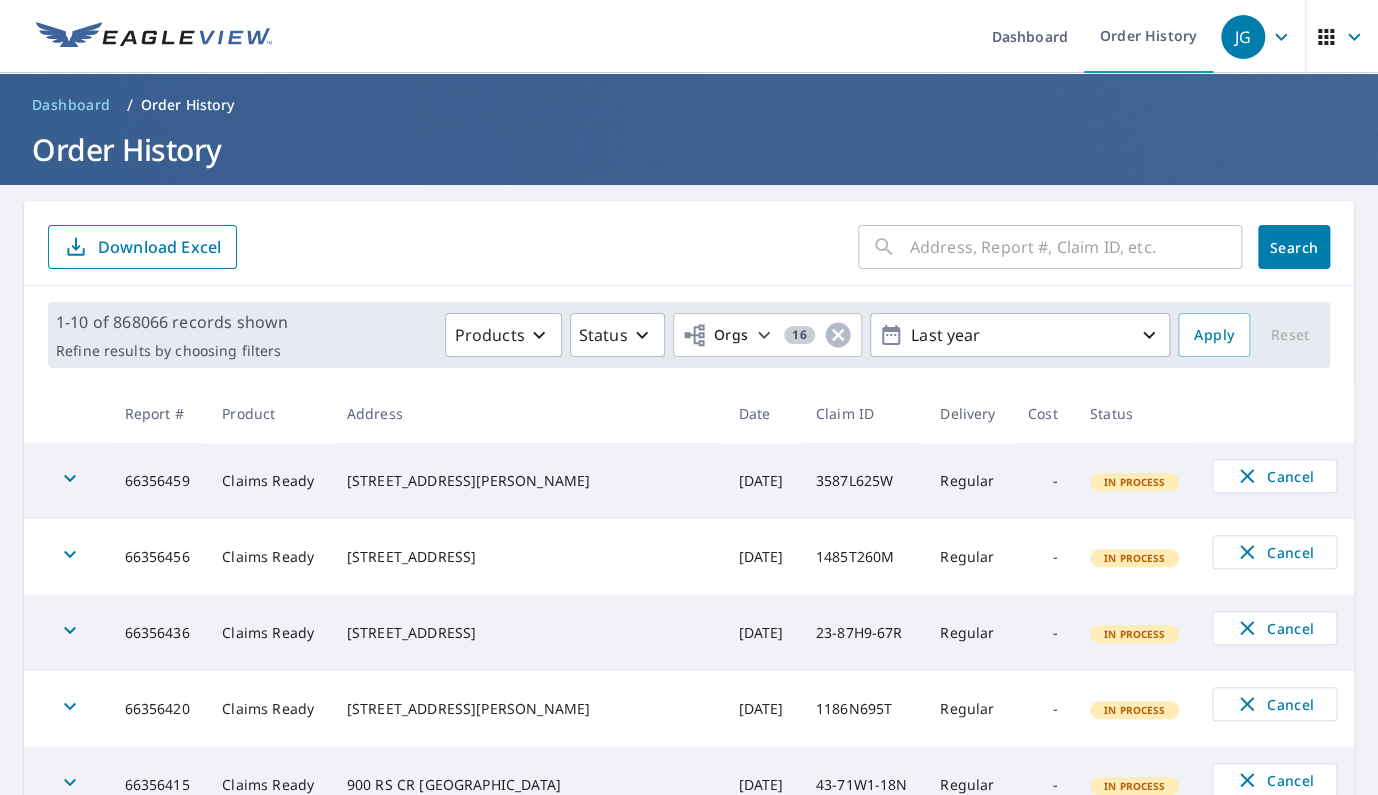click at bounding box center (1076, 247) 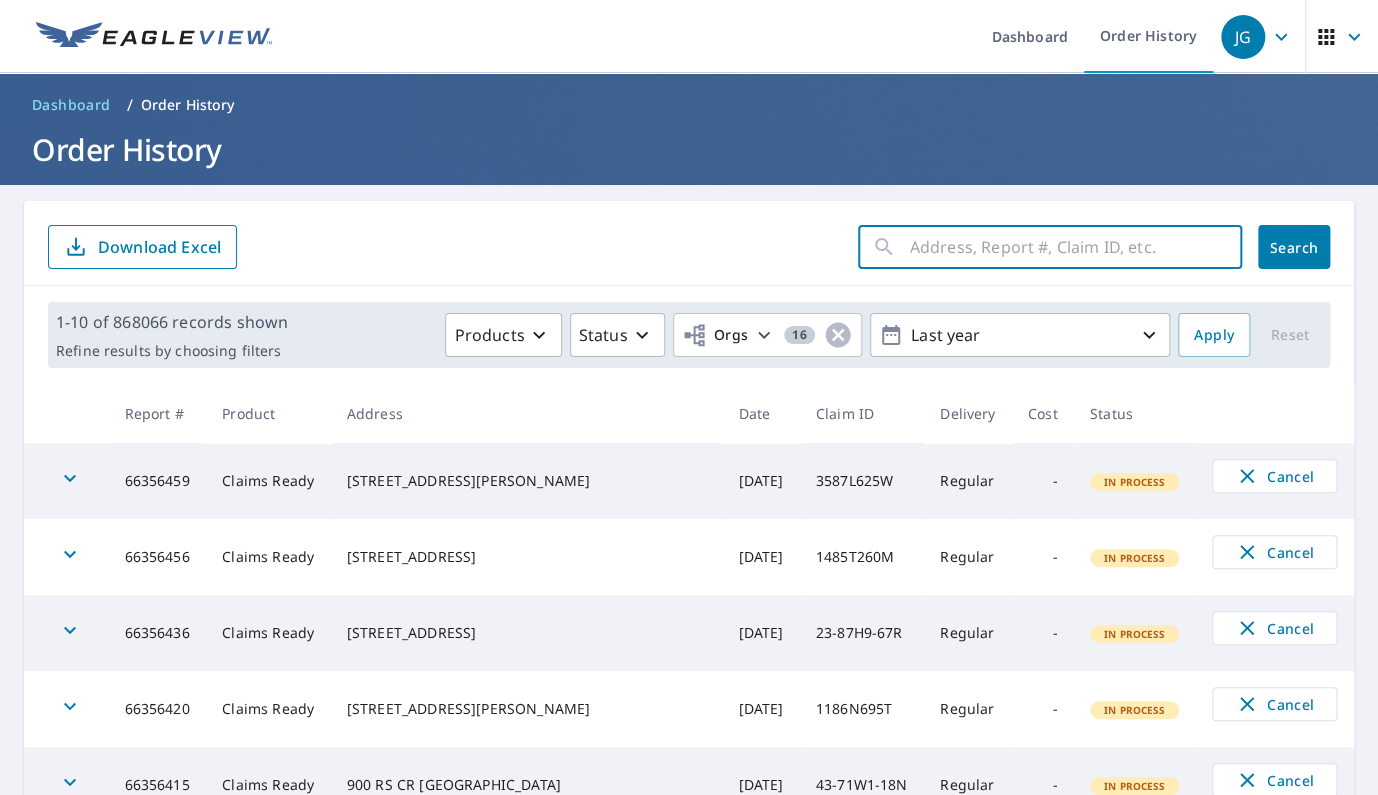 paste on "20-87G6-59S" 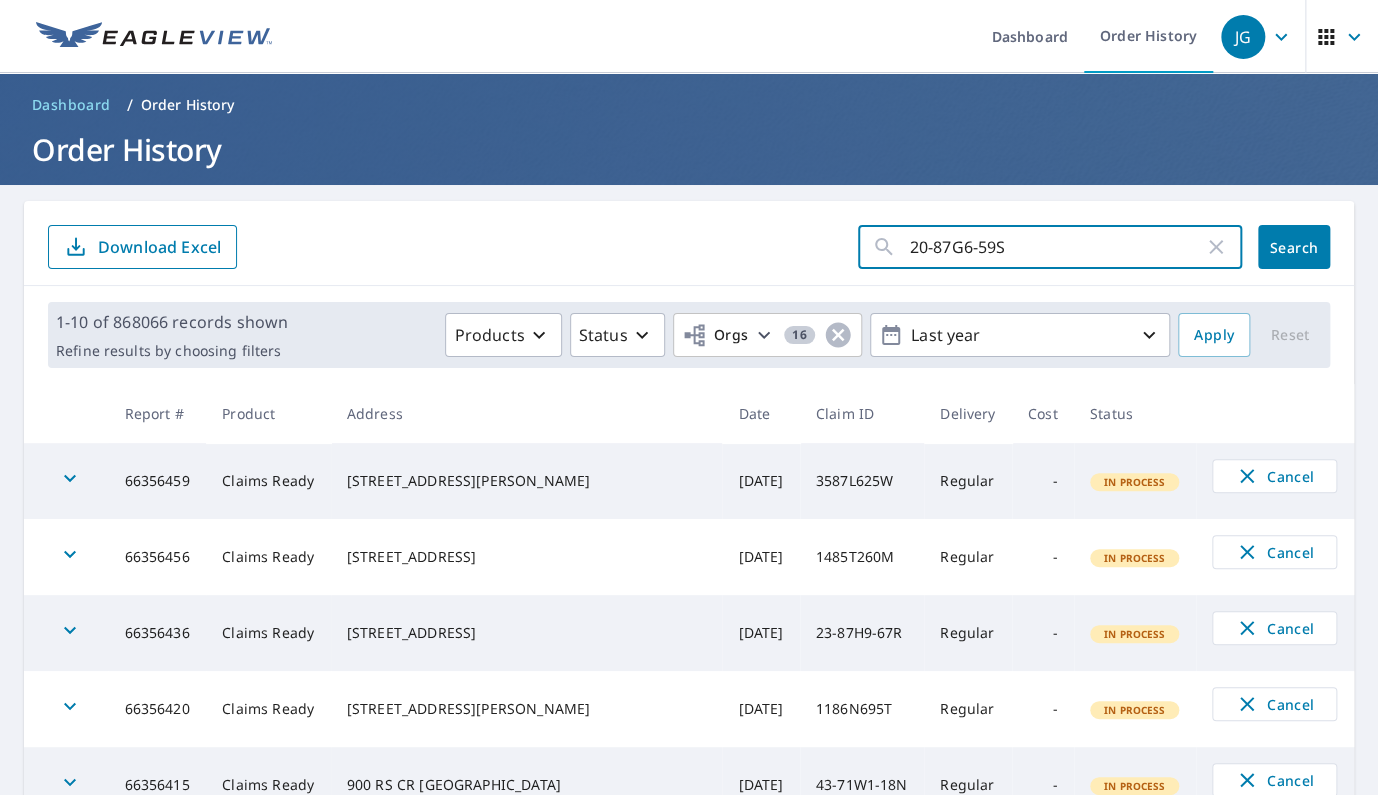 type on "20-87G6-59S" 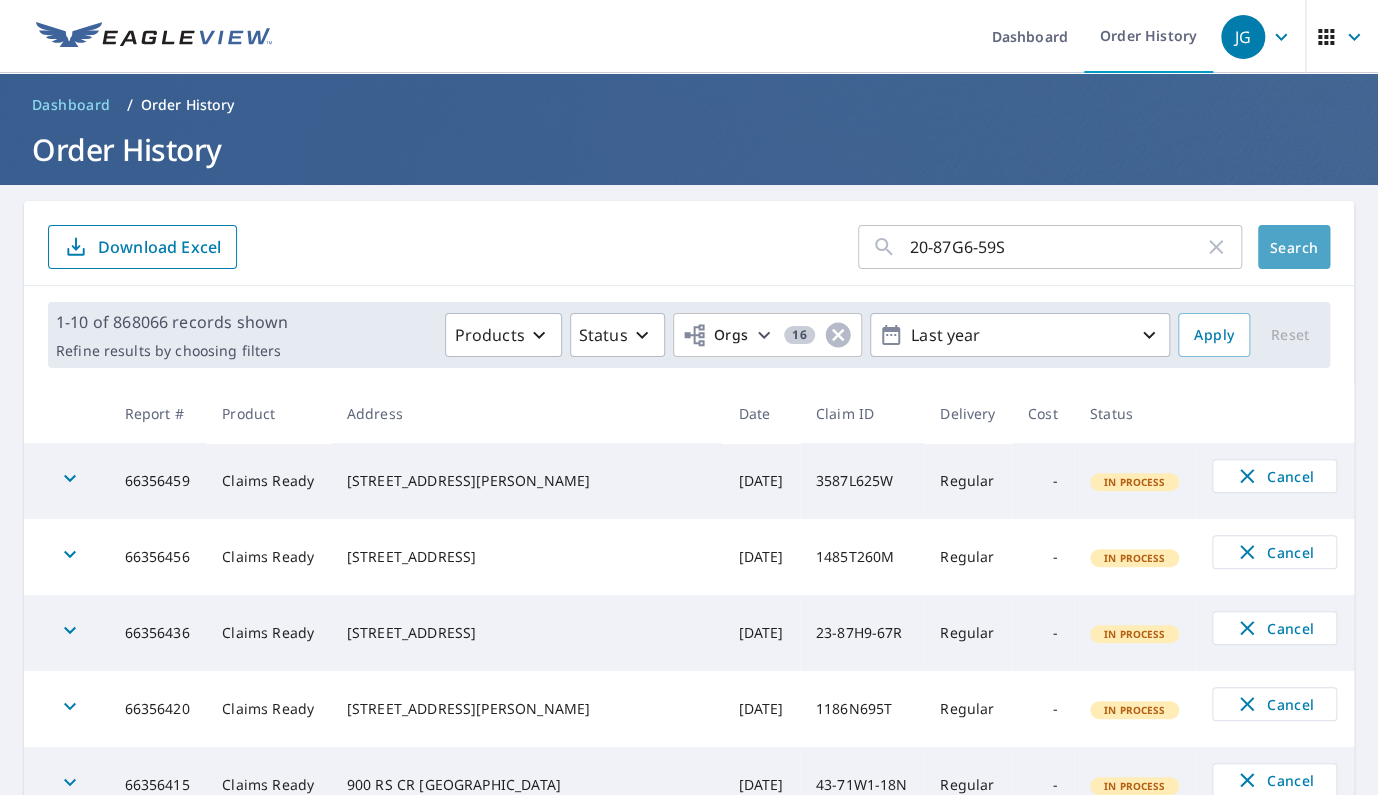 click on "Search" at bounding box center (1294, 247) 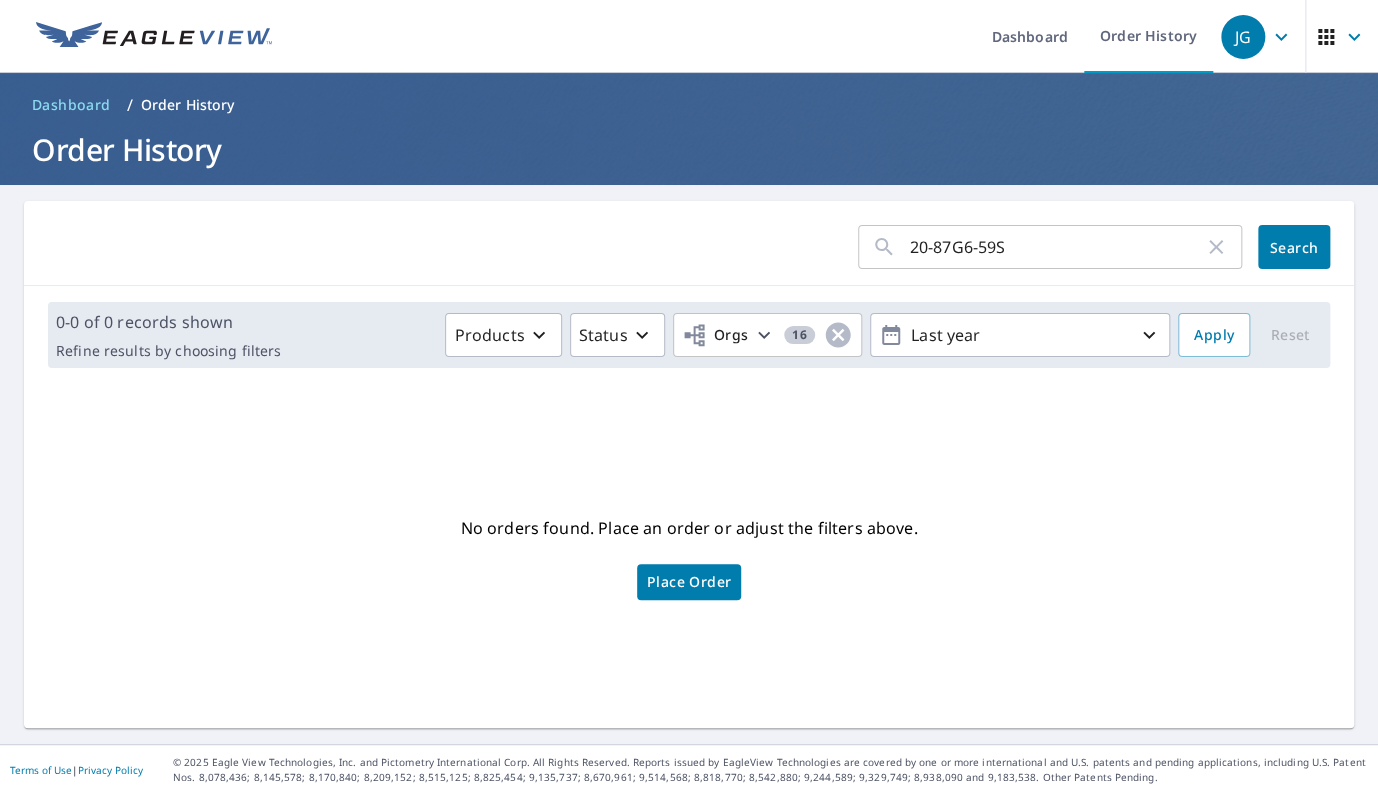 click on "No orders found. Place an order or adjust the filters above. Place Order" at bounding box center (689, 556) 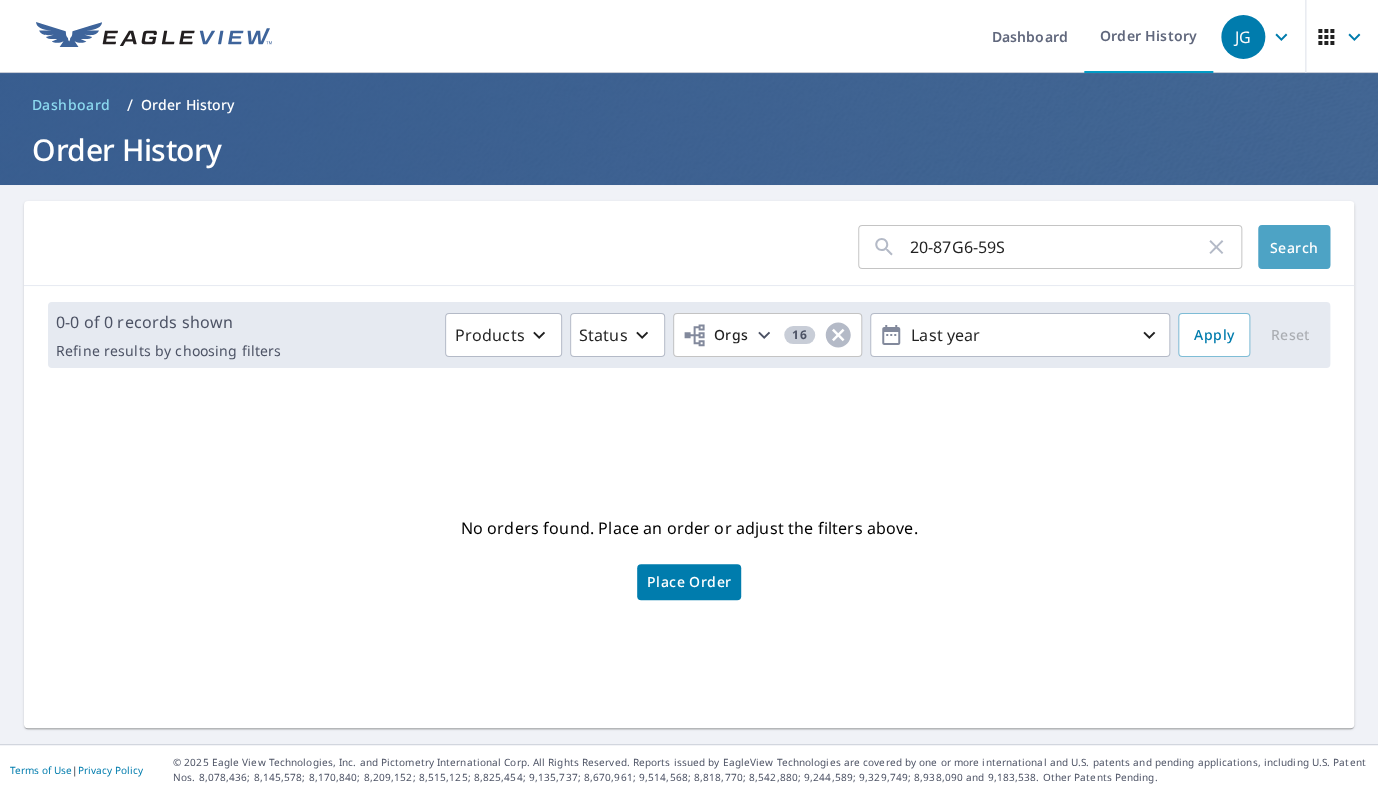 click on "Search" at bounding box center (1294, 247) 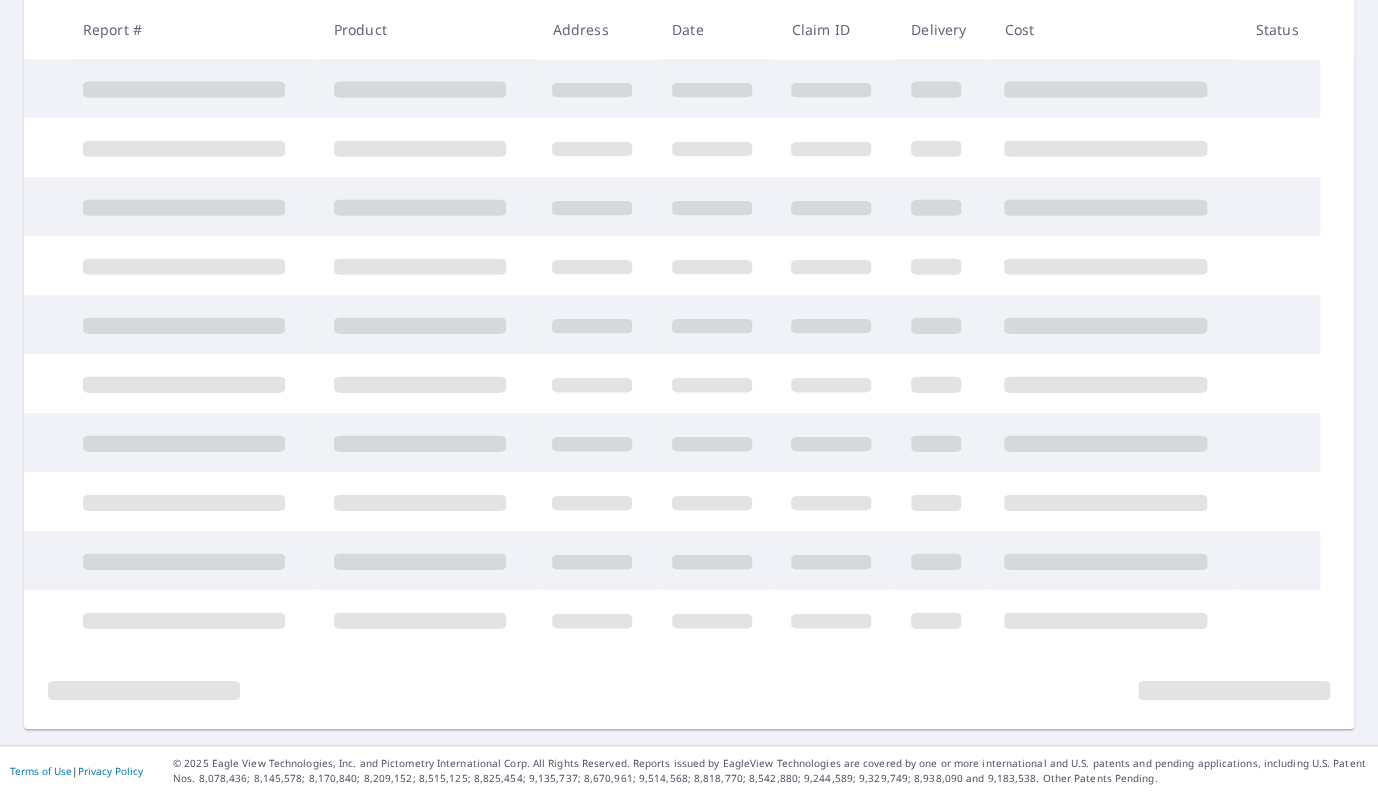 scroll, scrollTop: 0, scrollLeft: 0, axis: both 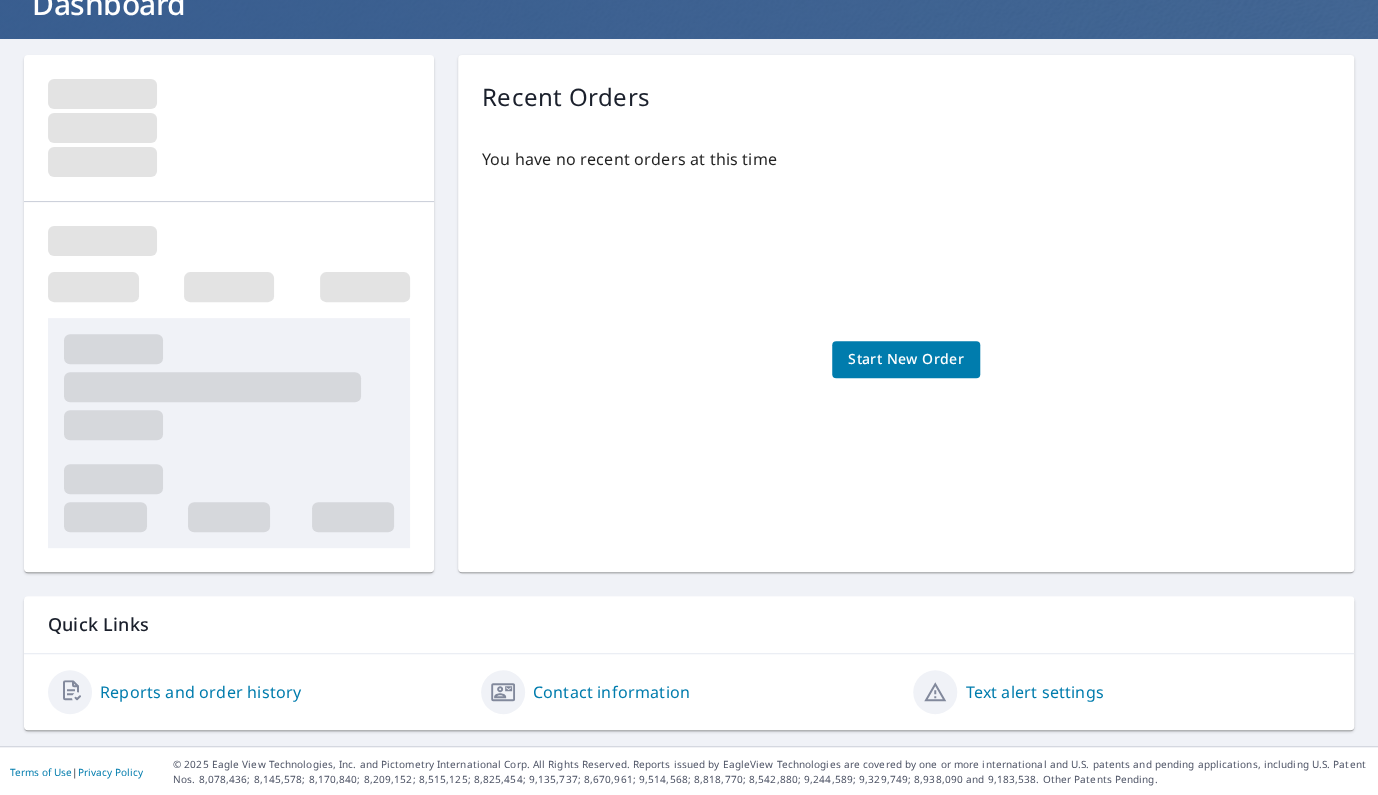 click on "Start New Order" at bounding box center [906, 359] 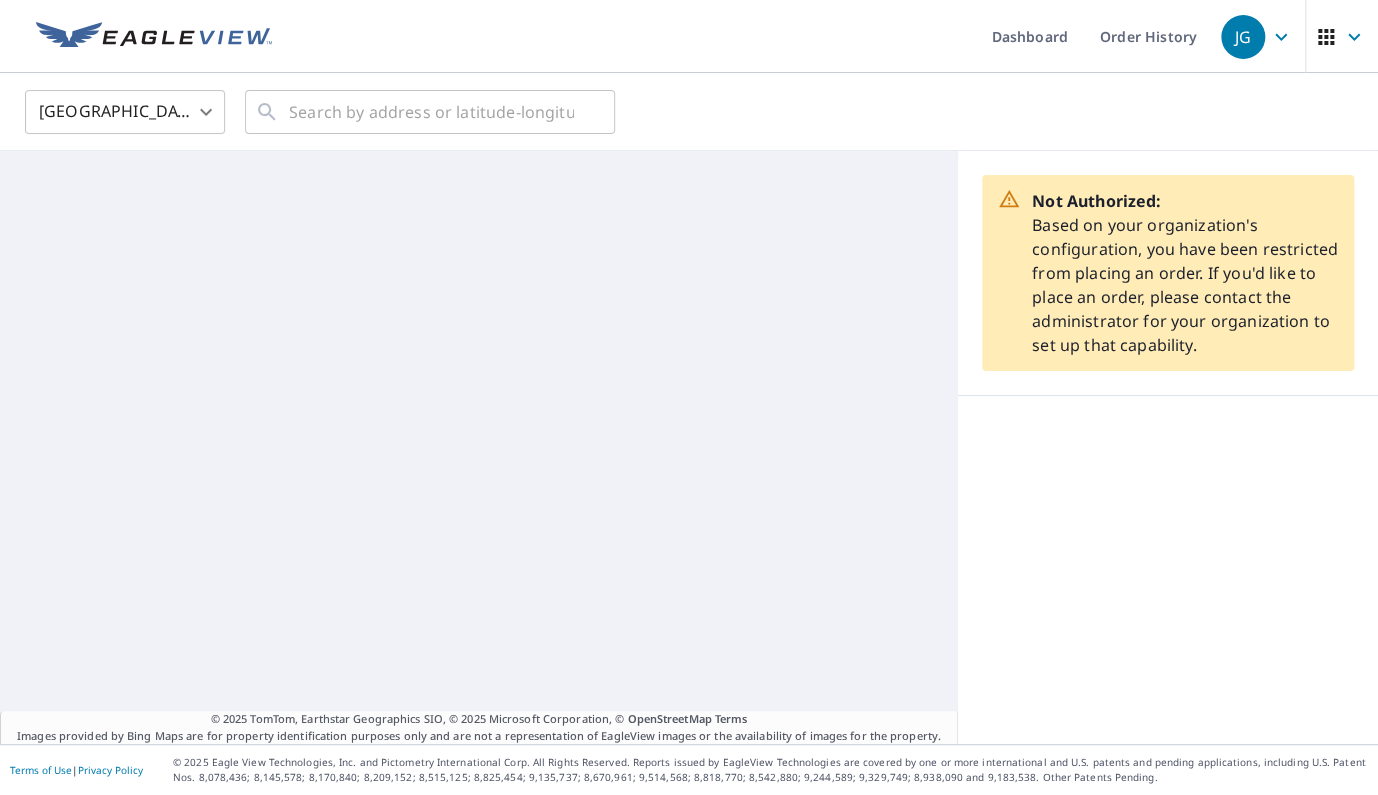 scroll, scrollTop: 0, scrollLeft: 0, axis: both 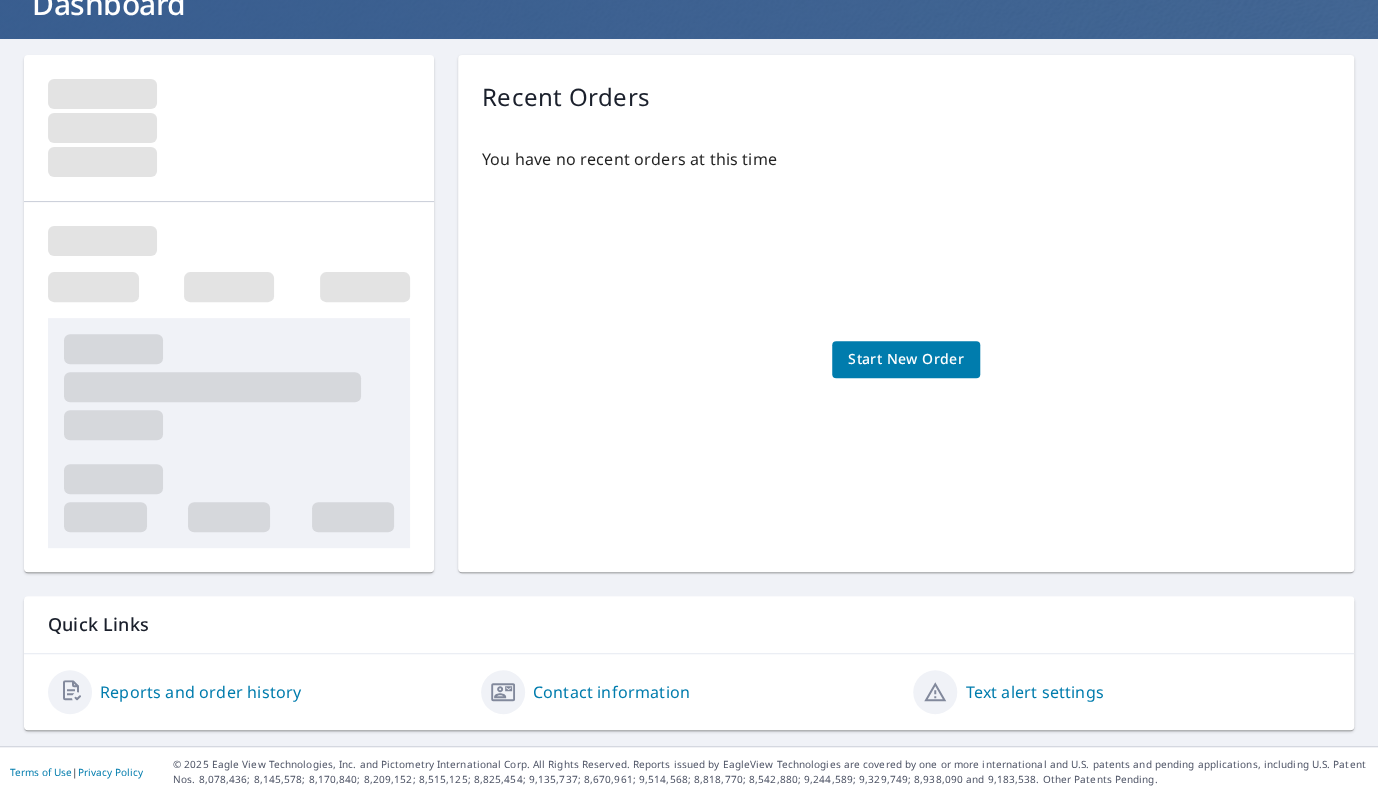 click on "Reports and order history" at bounding box center [200, 692] 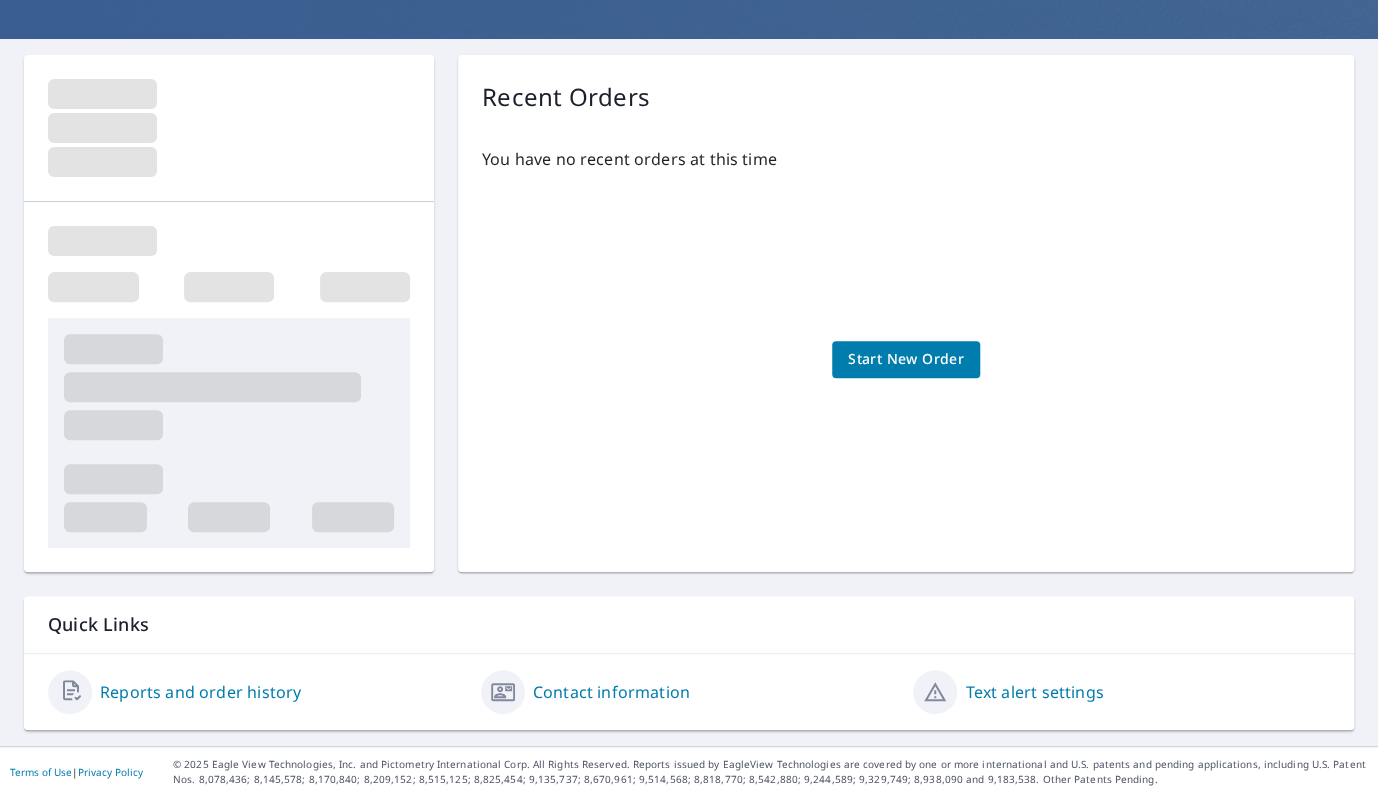 scroll, scrollTop: 0, scrollLeft: 0, axis: both 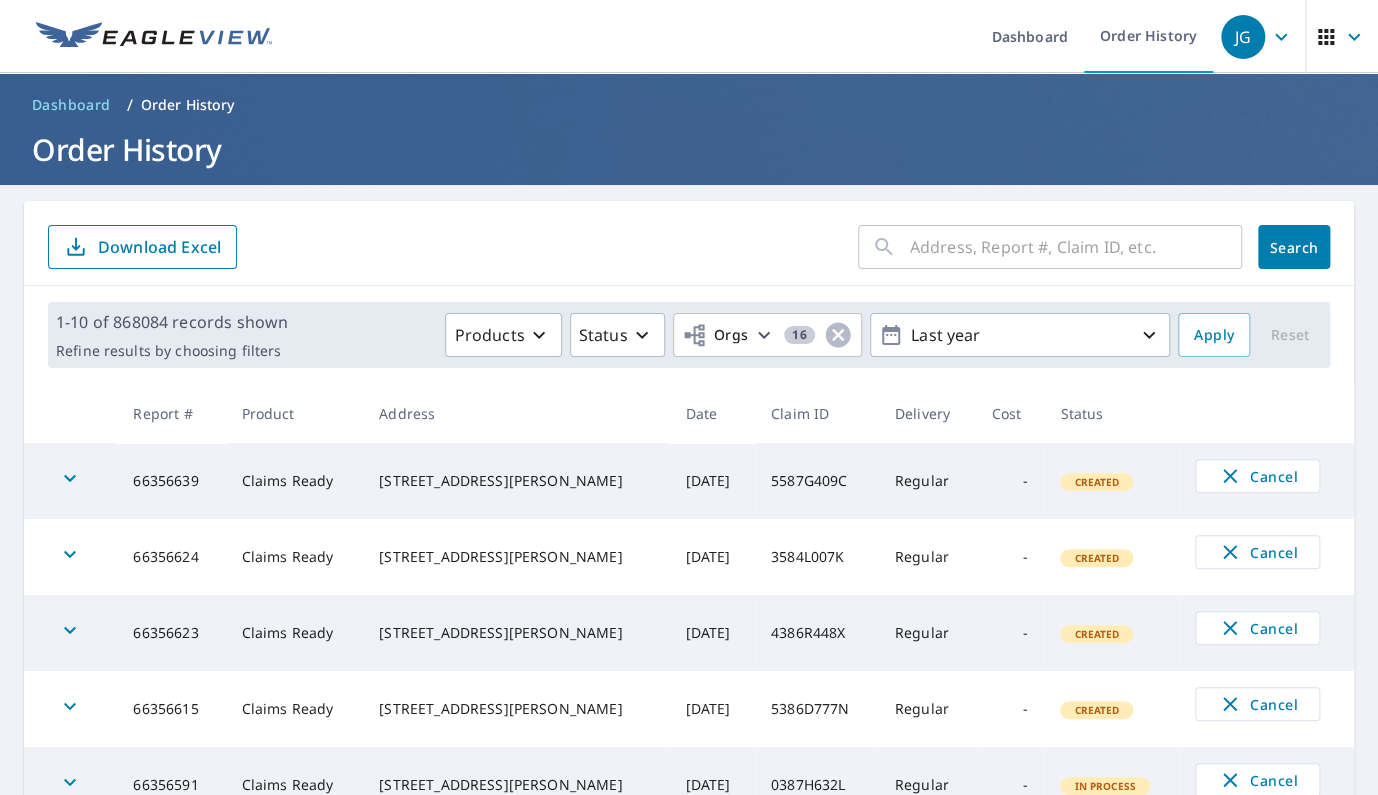 click at bounding box center [1076, 247] 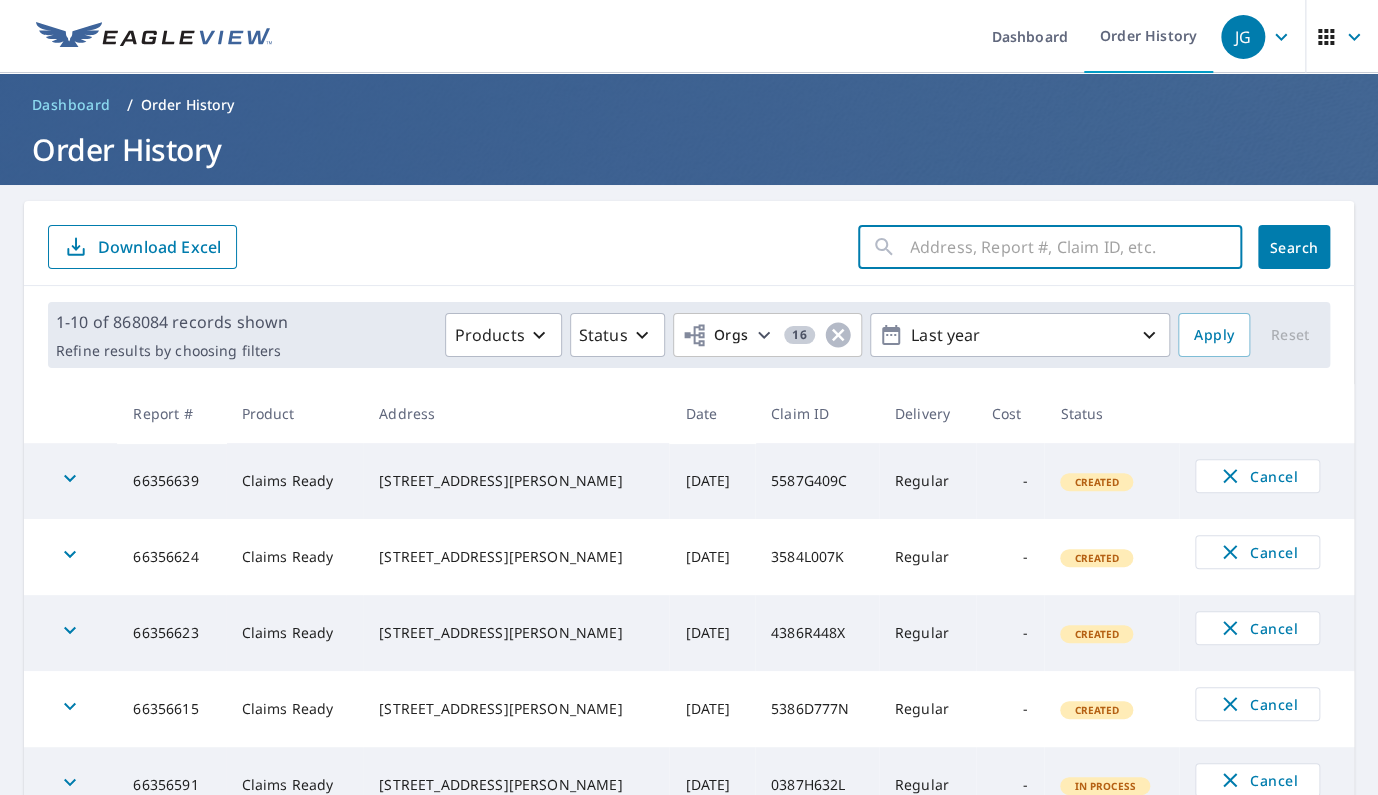 paste on "12921 NITTANY LION CIR" 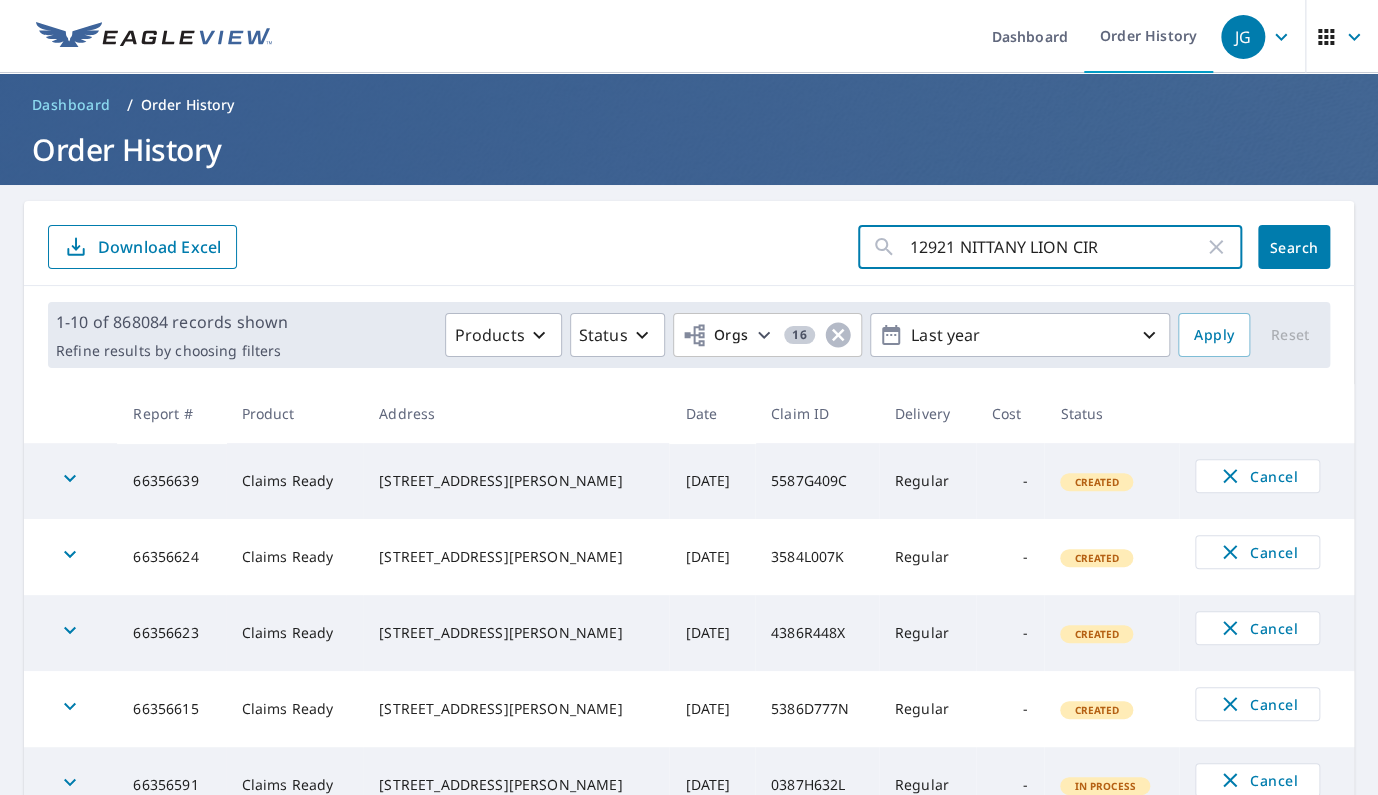 drag, startPoint x: 1108, startPoint y: 245, endPoint x: 758, endPoint y: 224, distance: 350.62943 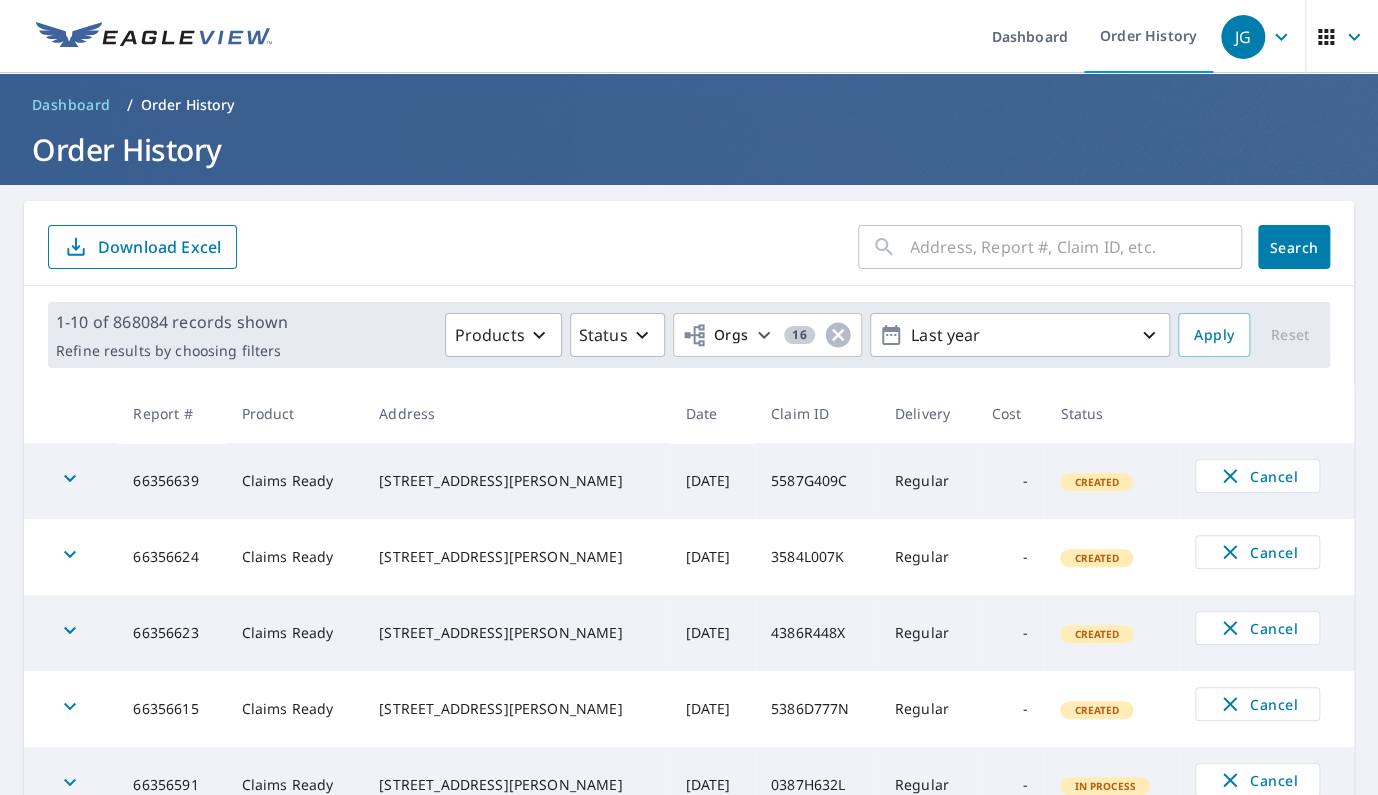 click at bounding box center [1076, 247] 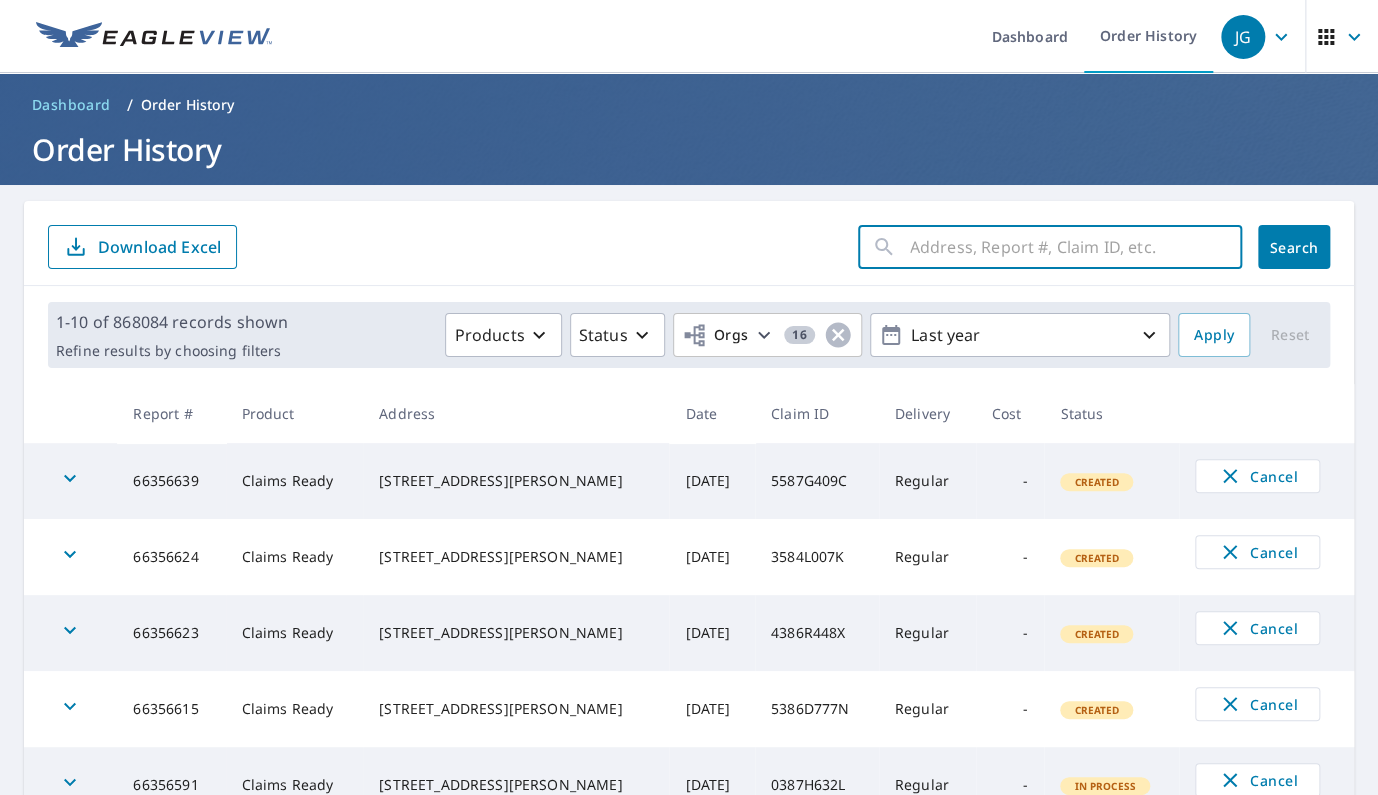 paste on "20-87G6-59S" 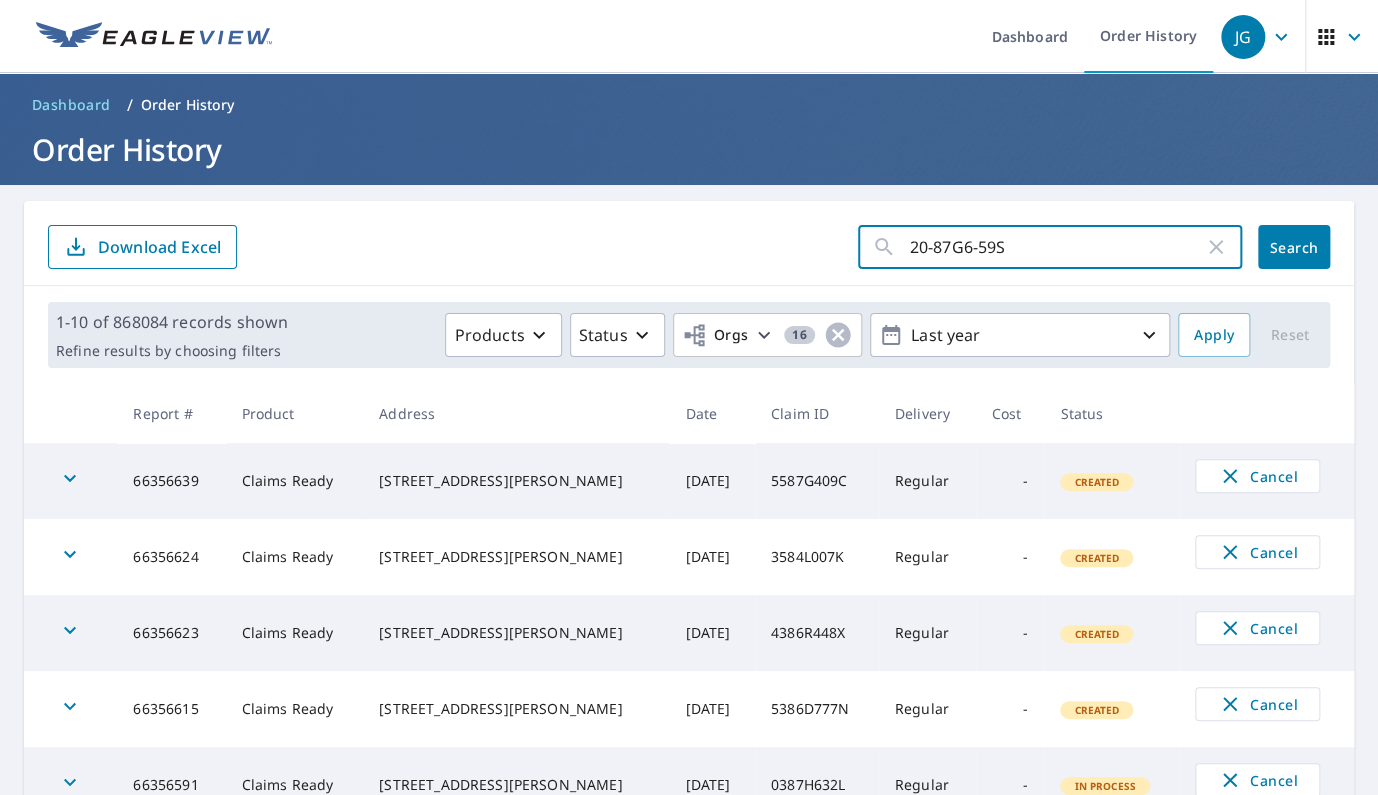 click on "Search" 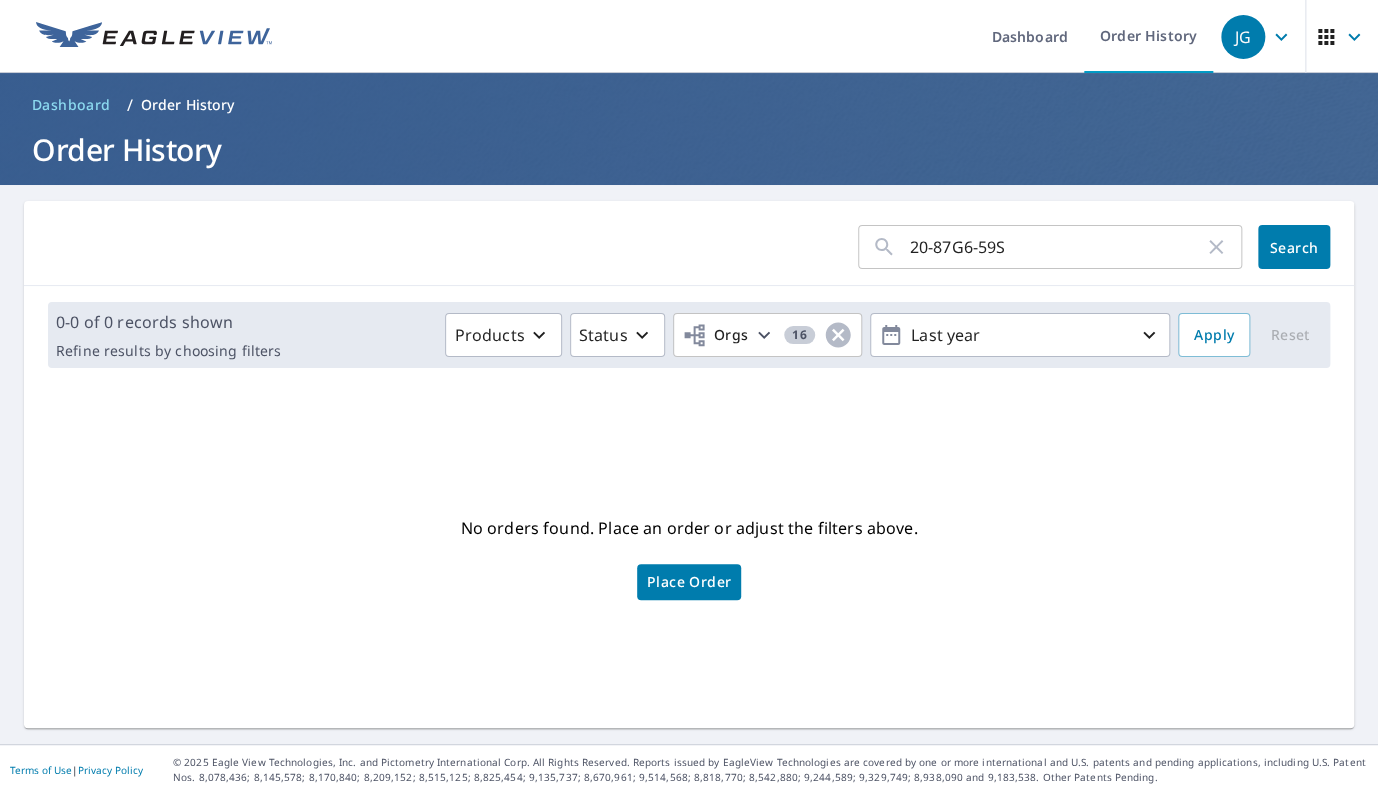 click on "No orders found. Place an order or adjust the filters above. Place Order" at bounding box center [689, 556] 